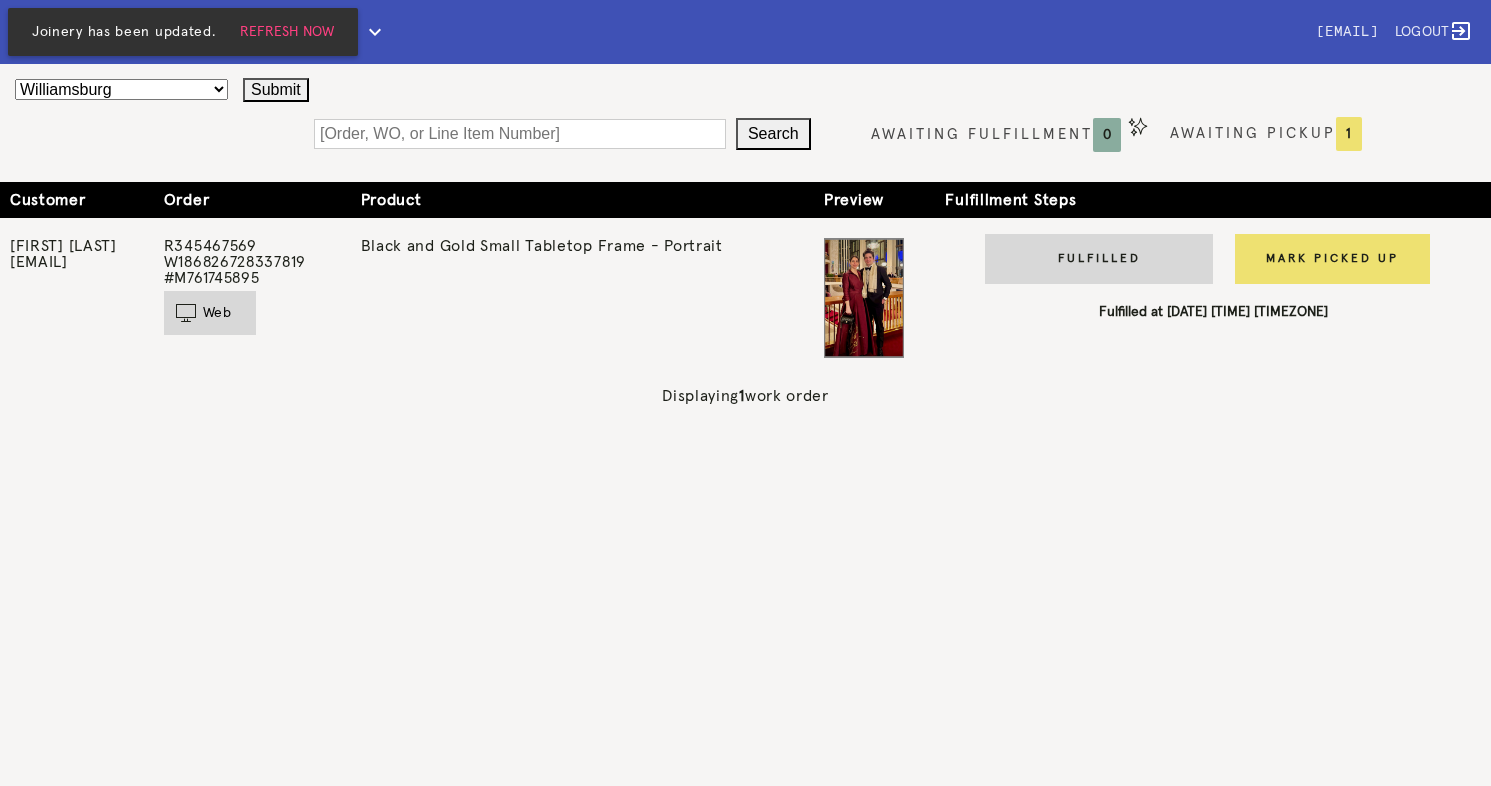 scroll, scrollTop: 0, scrollLeft: 0, axis: both 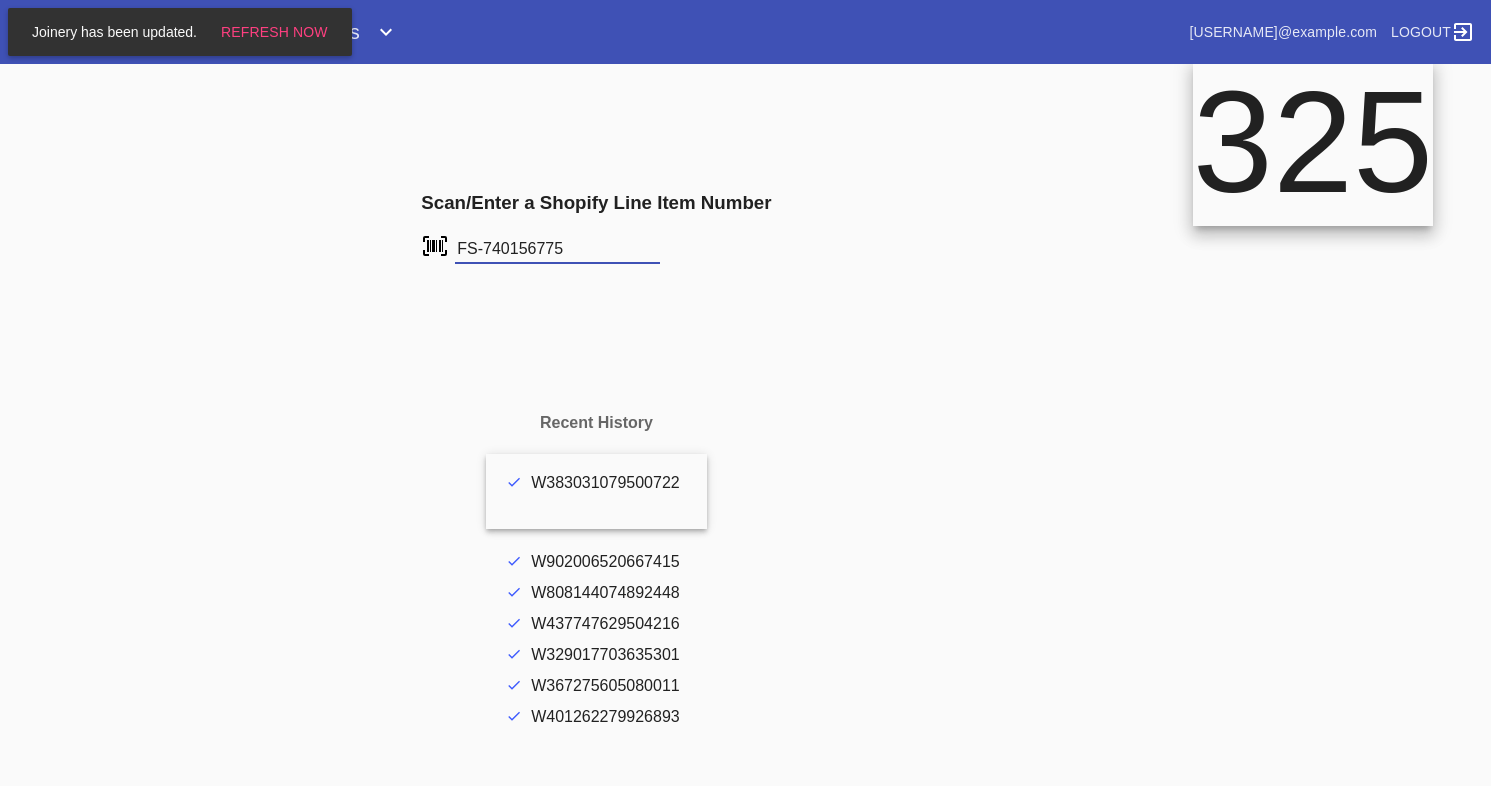 type on "FS-740156775" 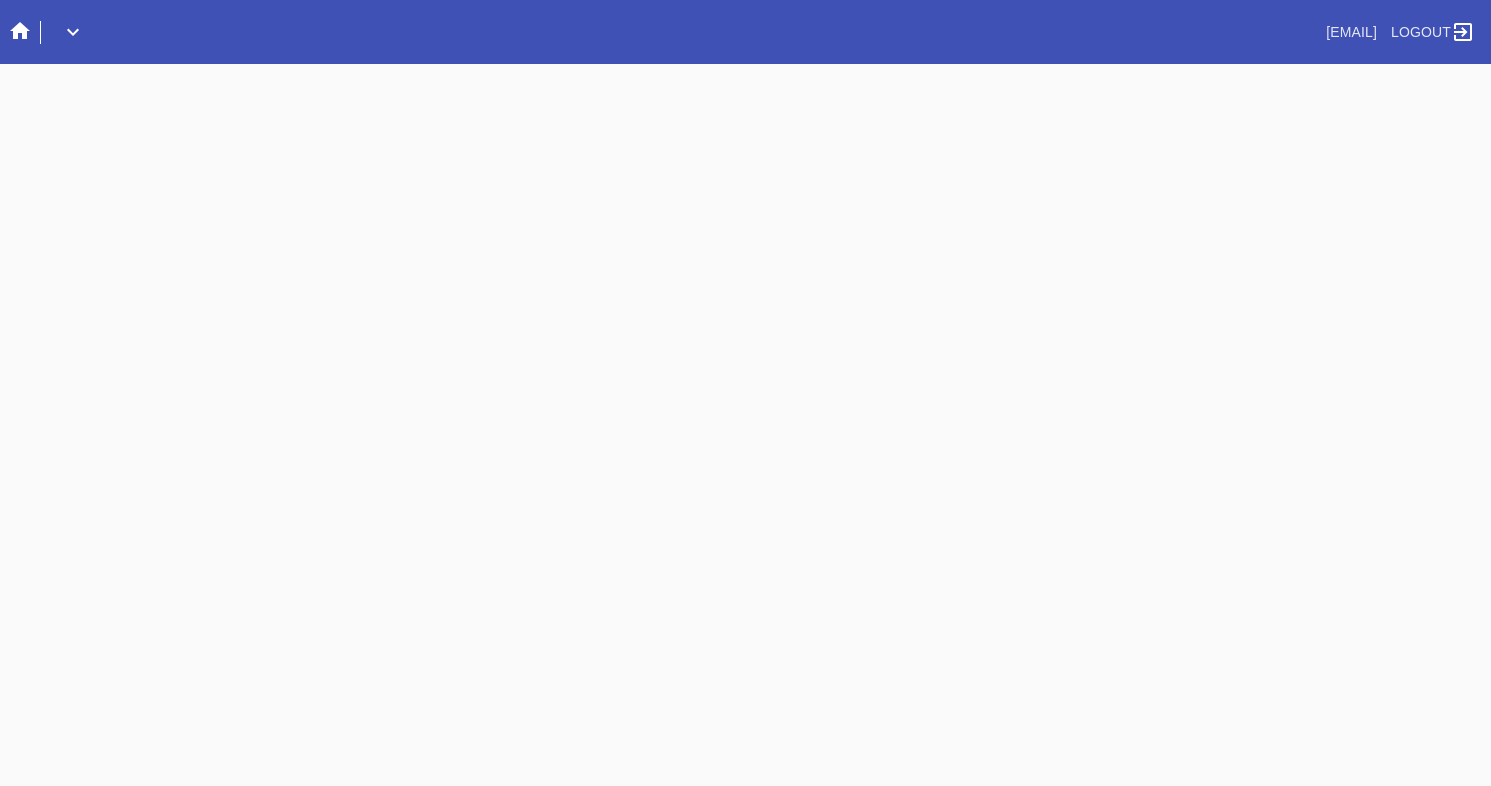 scroll, scrollTop: 0, scrollLeft: 0, axis: both 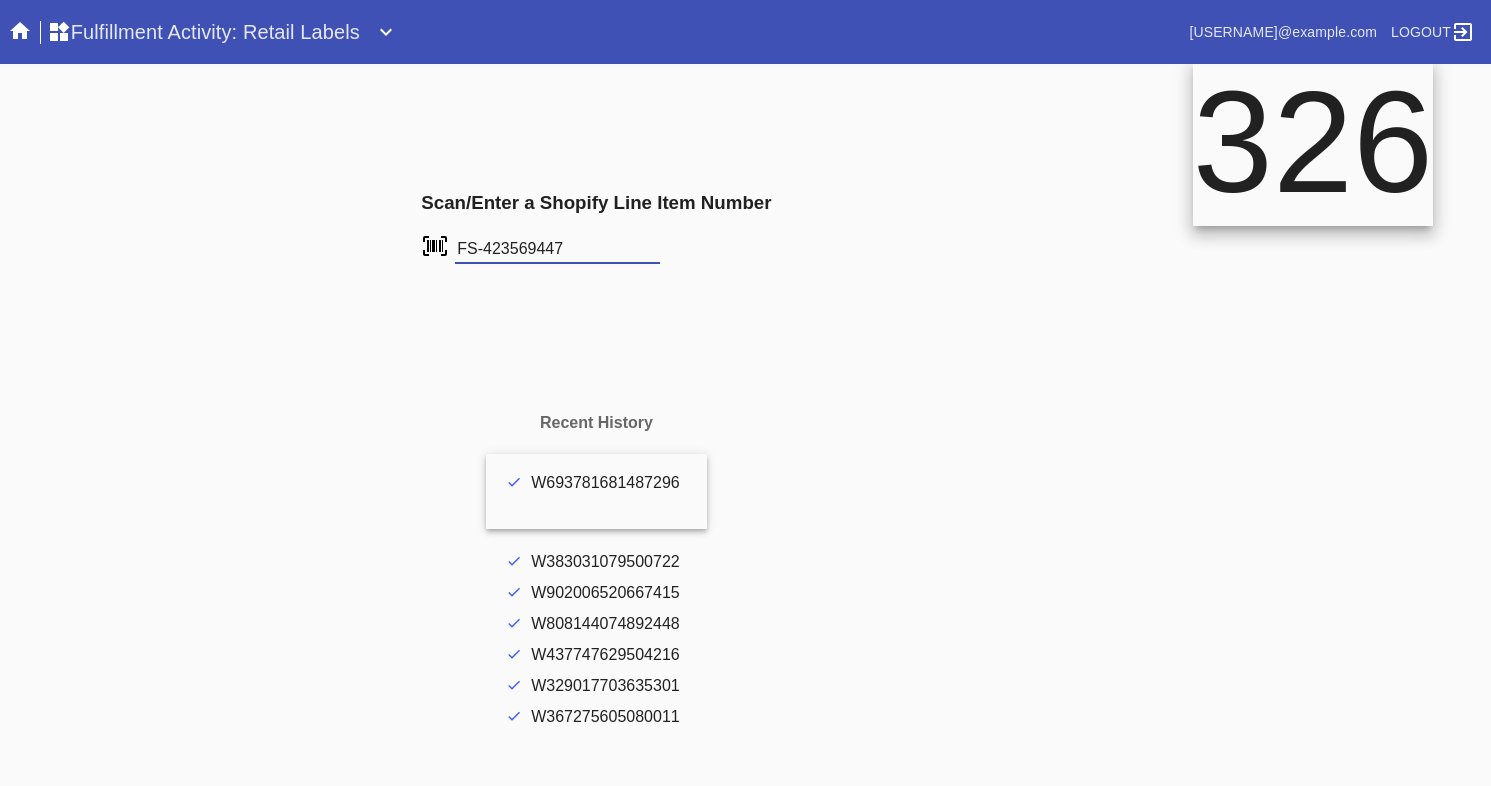 type on "FS-423569447" 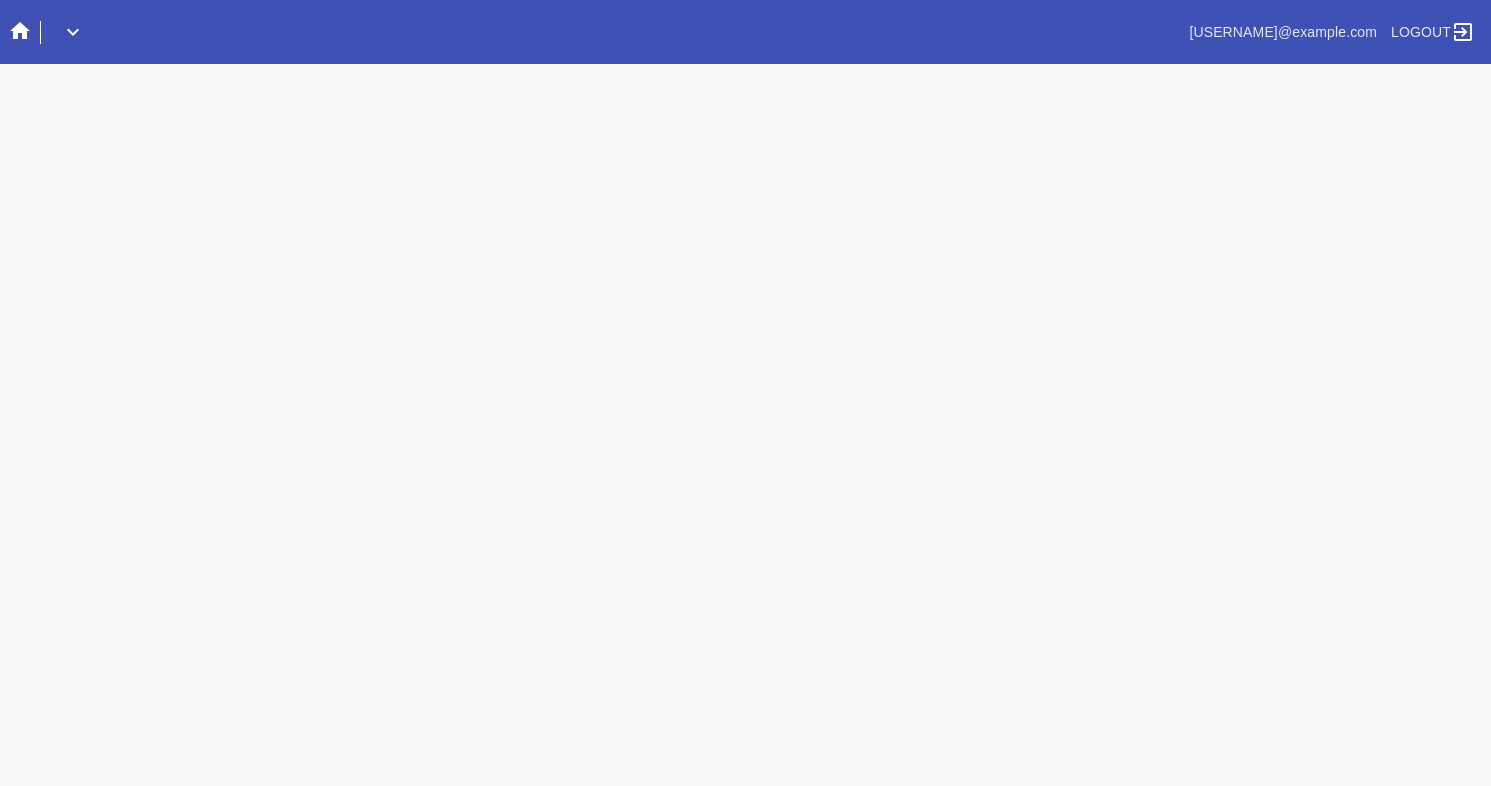 scroll, scrollTop: 0, scrollLeft: 0, axis: both 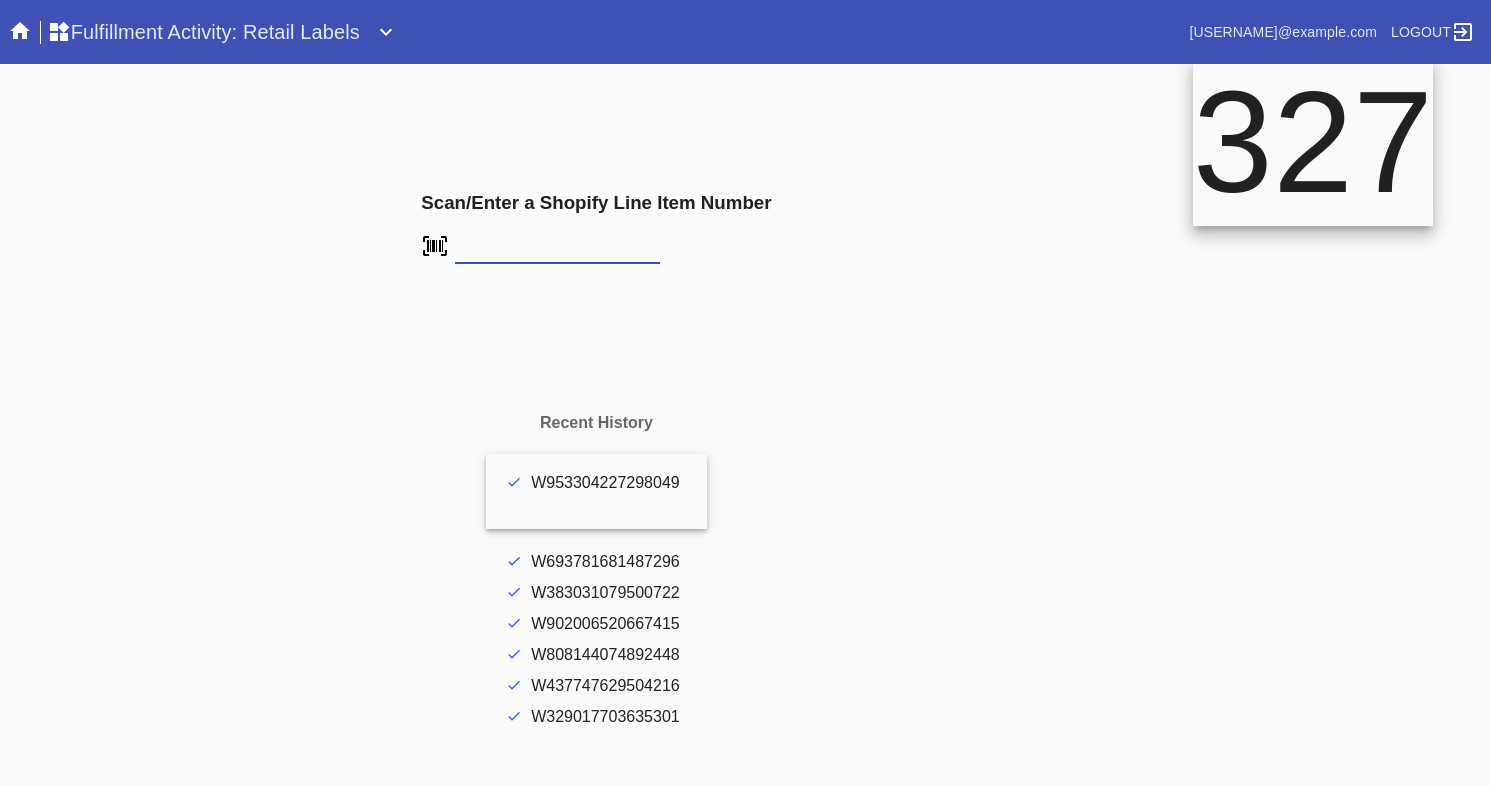 type on "FS-423569447" 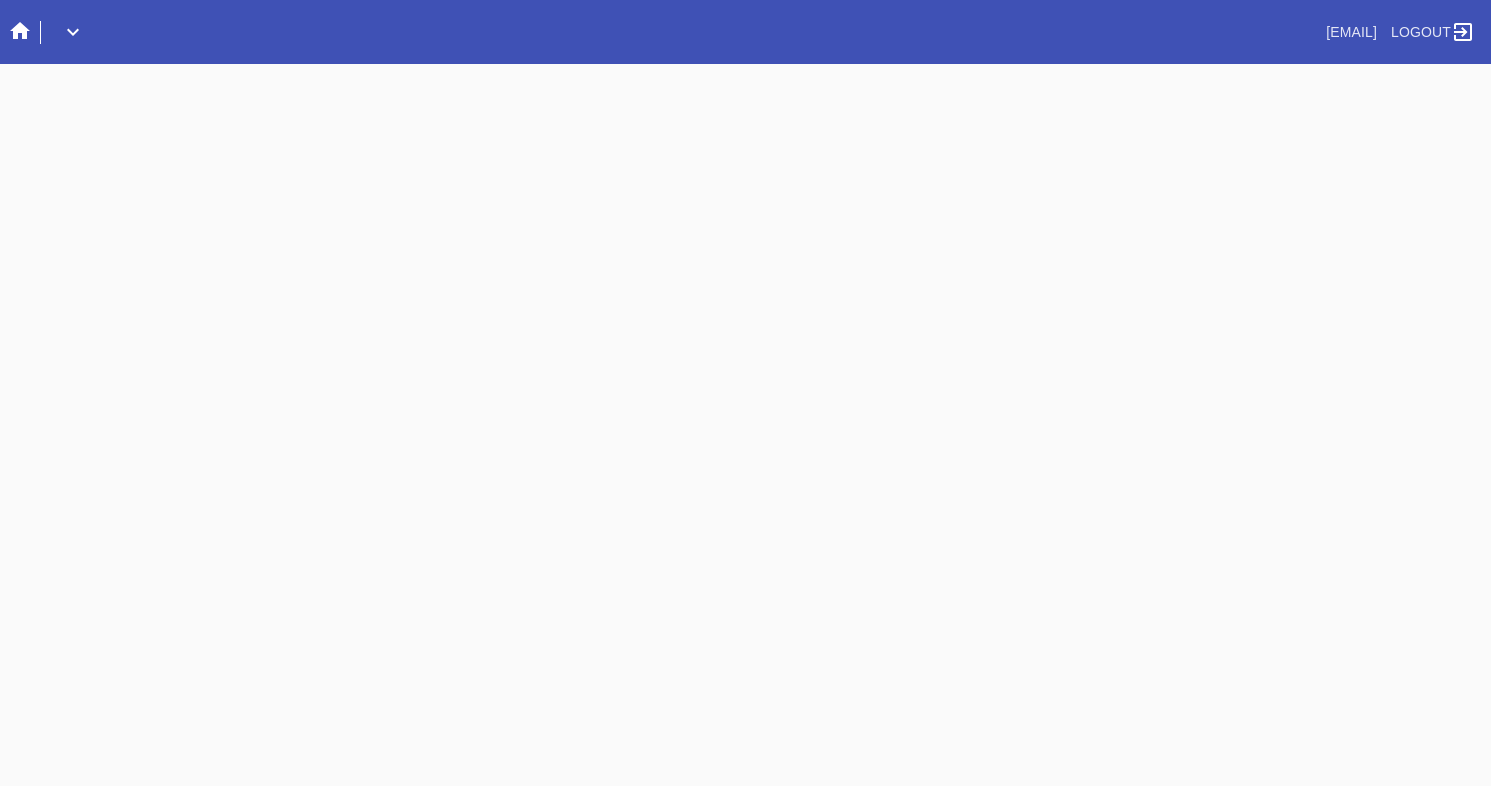 scroll, scrollTop: 0, scrollLeft: 0, axis: both 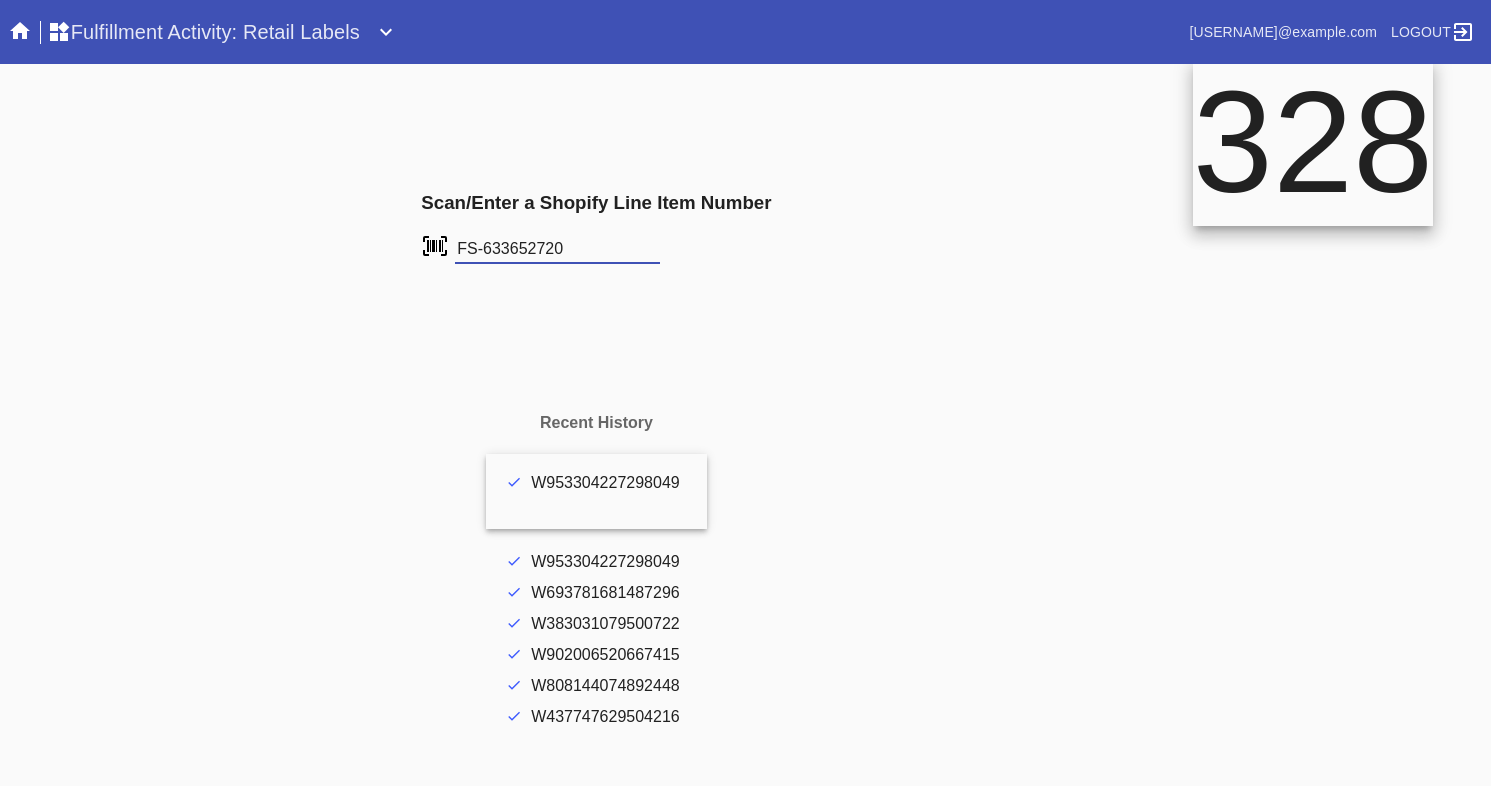 type on "FS-633652720" 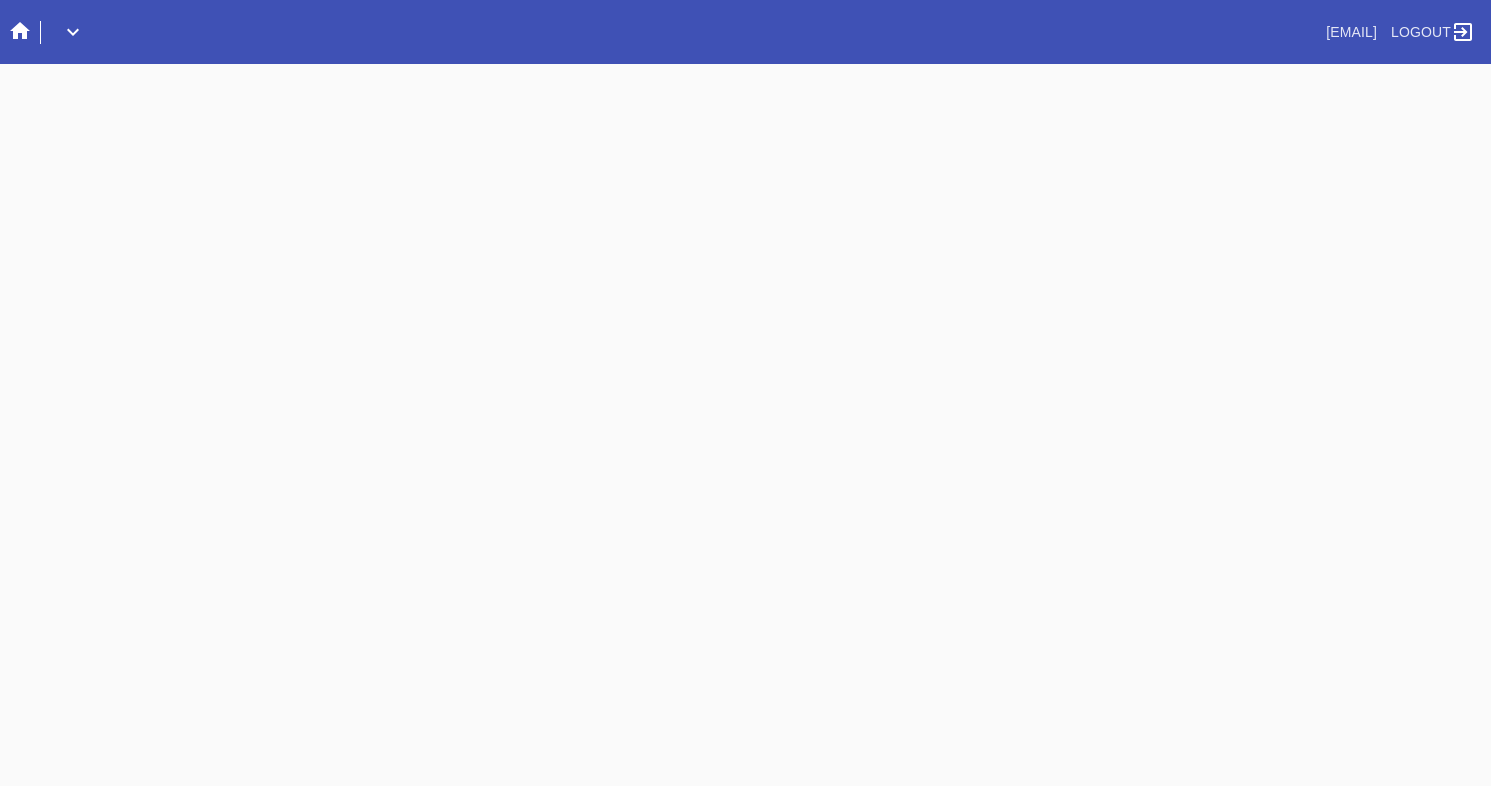 scroll, scrollTop: 0, scrollLeft: 0, axis: both 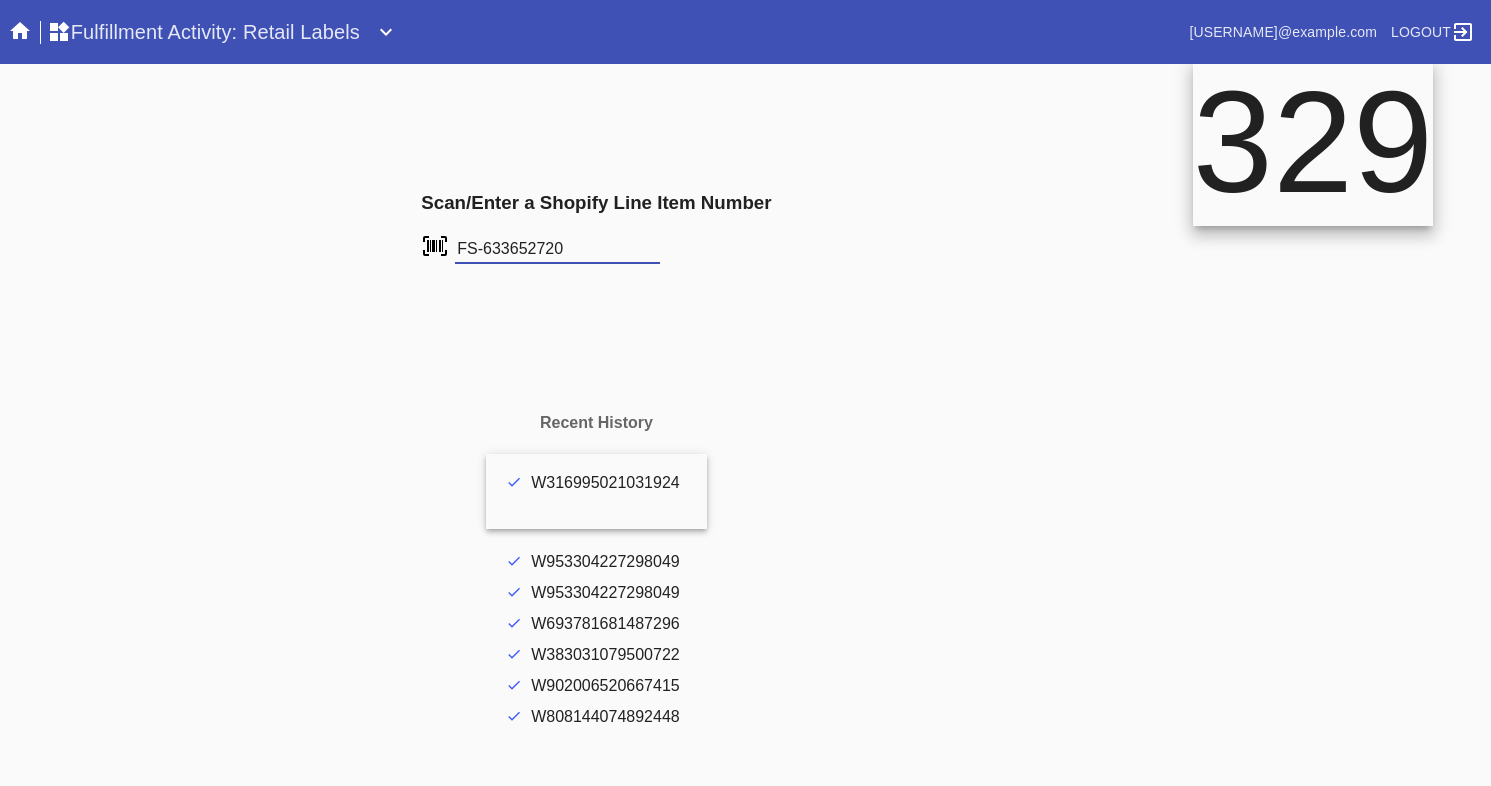 type on "FS-633652720" 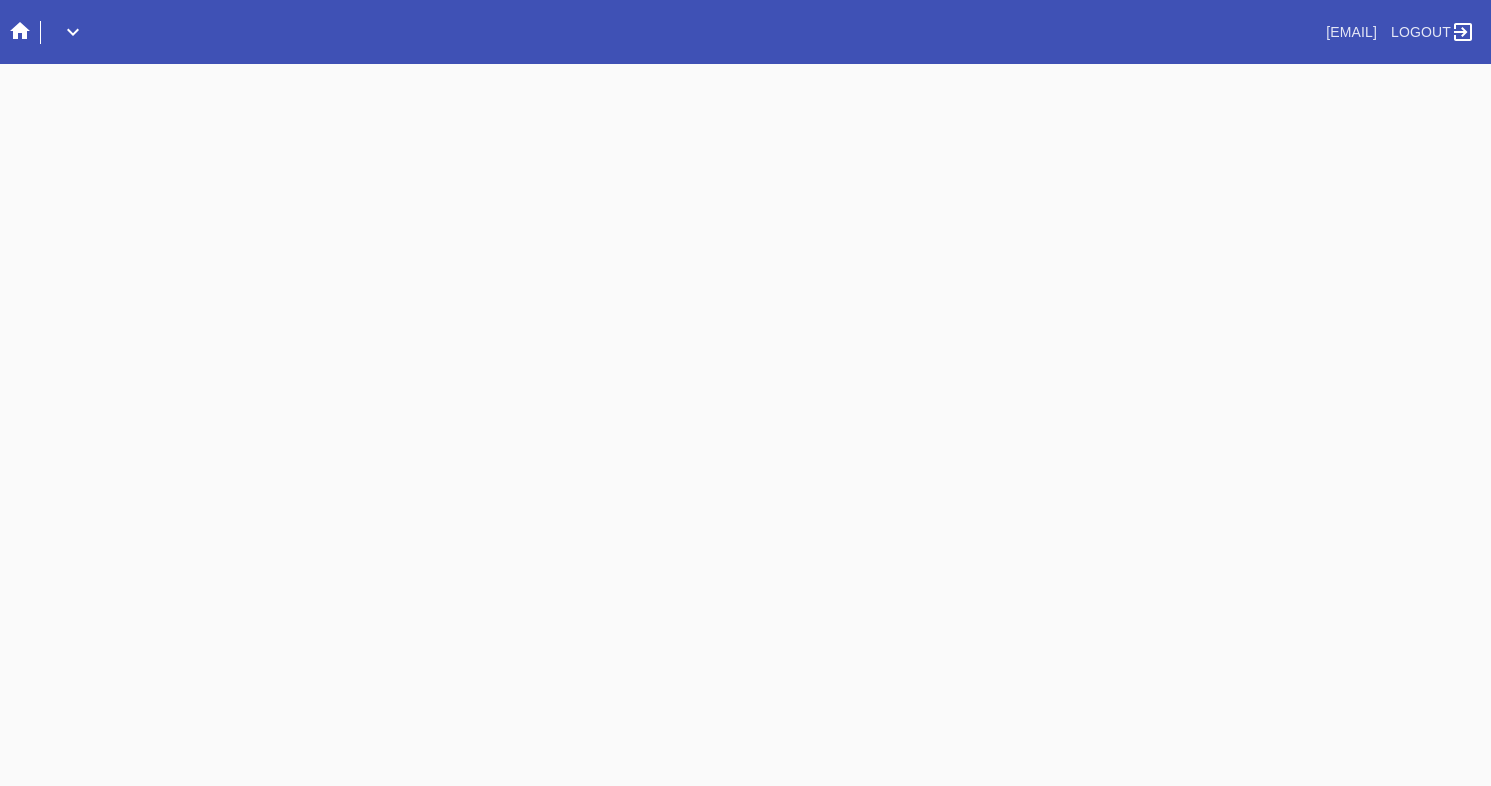 scroll, scrollTop: 0, scrollLeft: 0, axis: both 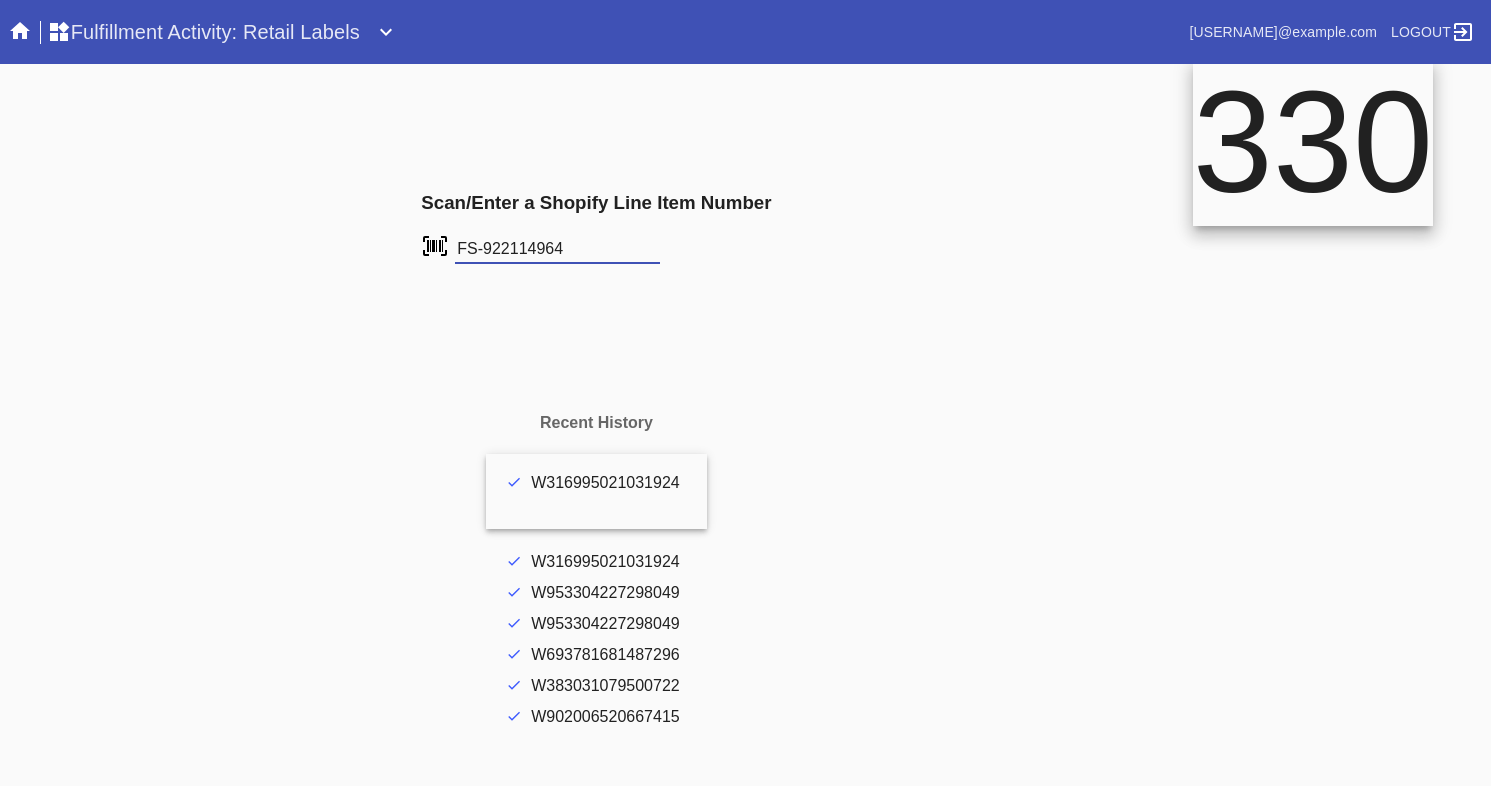 type on "FS-922114964" 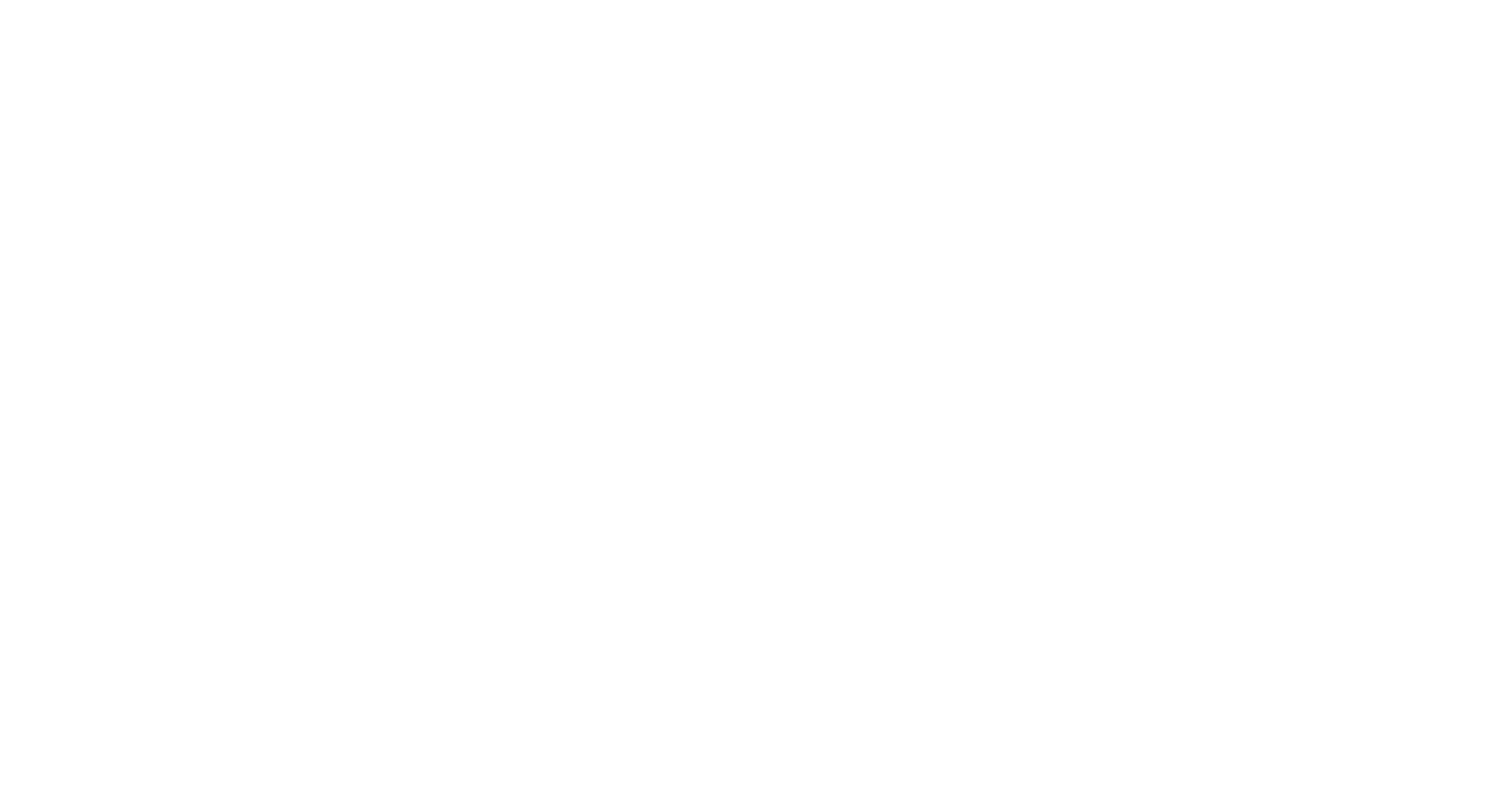 scroll, scrollTop: 0, scrollLeft: 0, axis: both 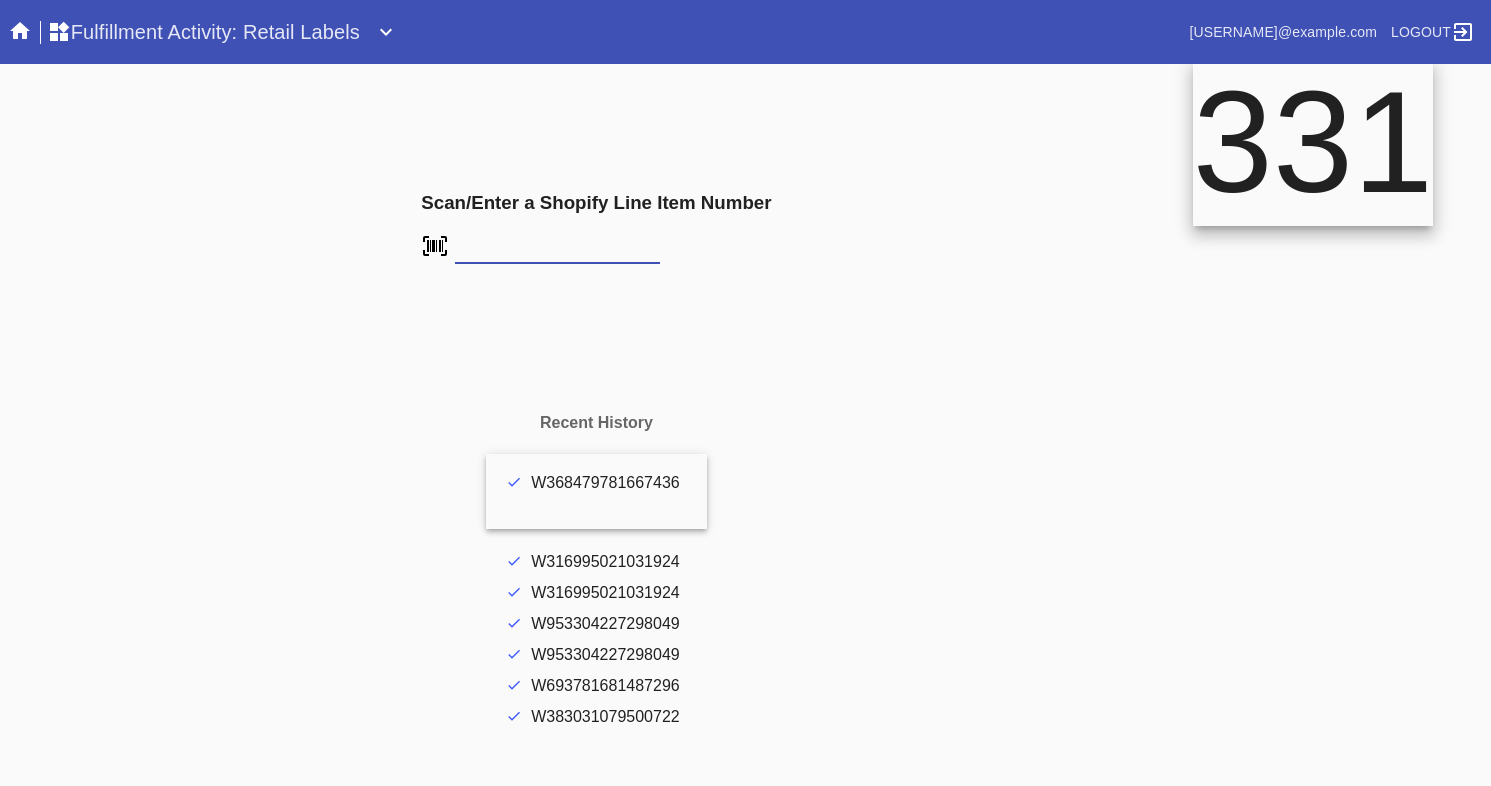 type on "FS-244328781" 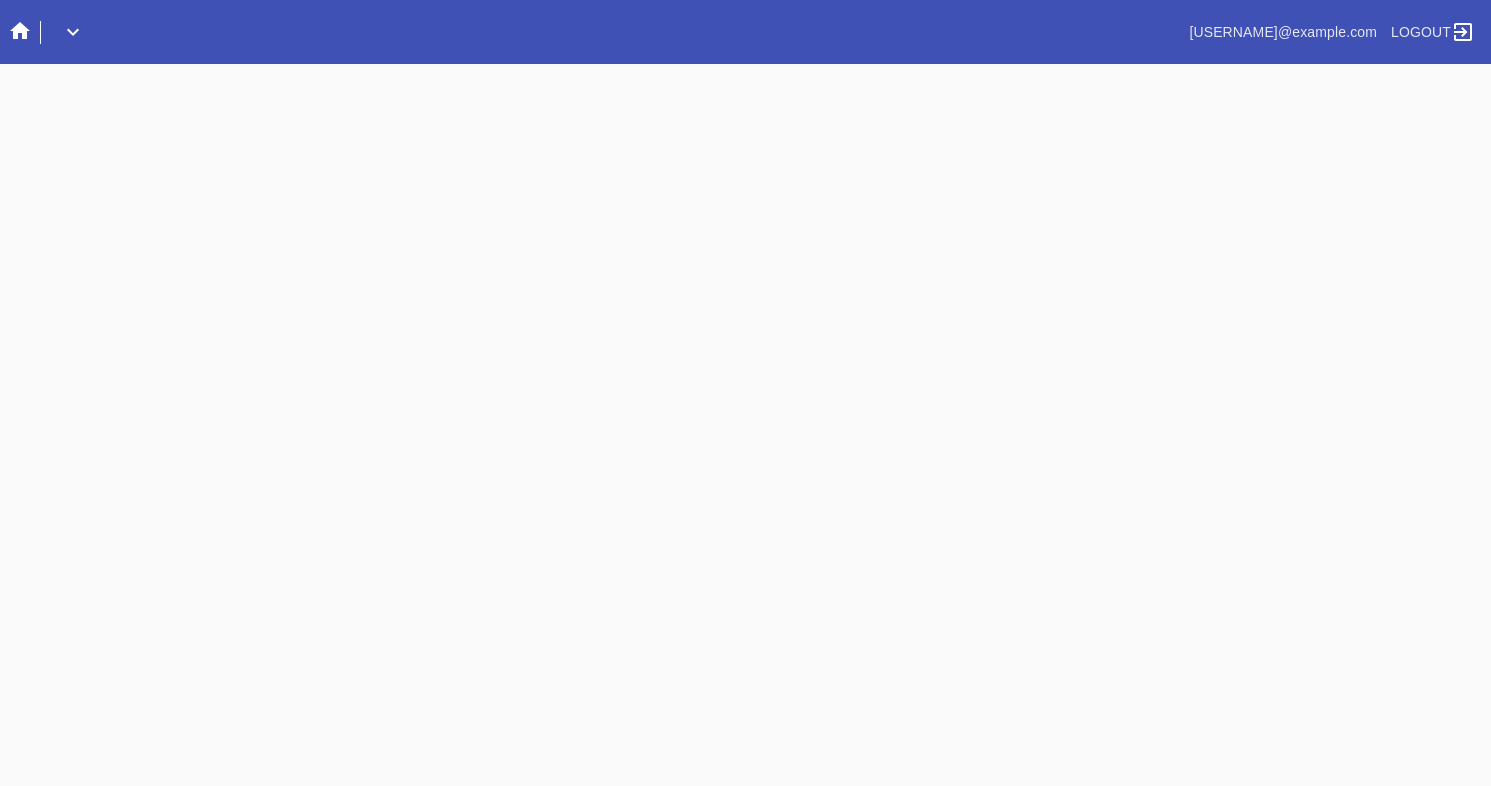 scroll, scrollTop: 0, scrollLeft: 0, axis: both 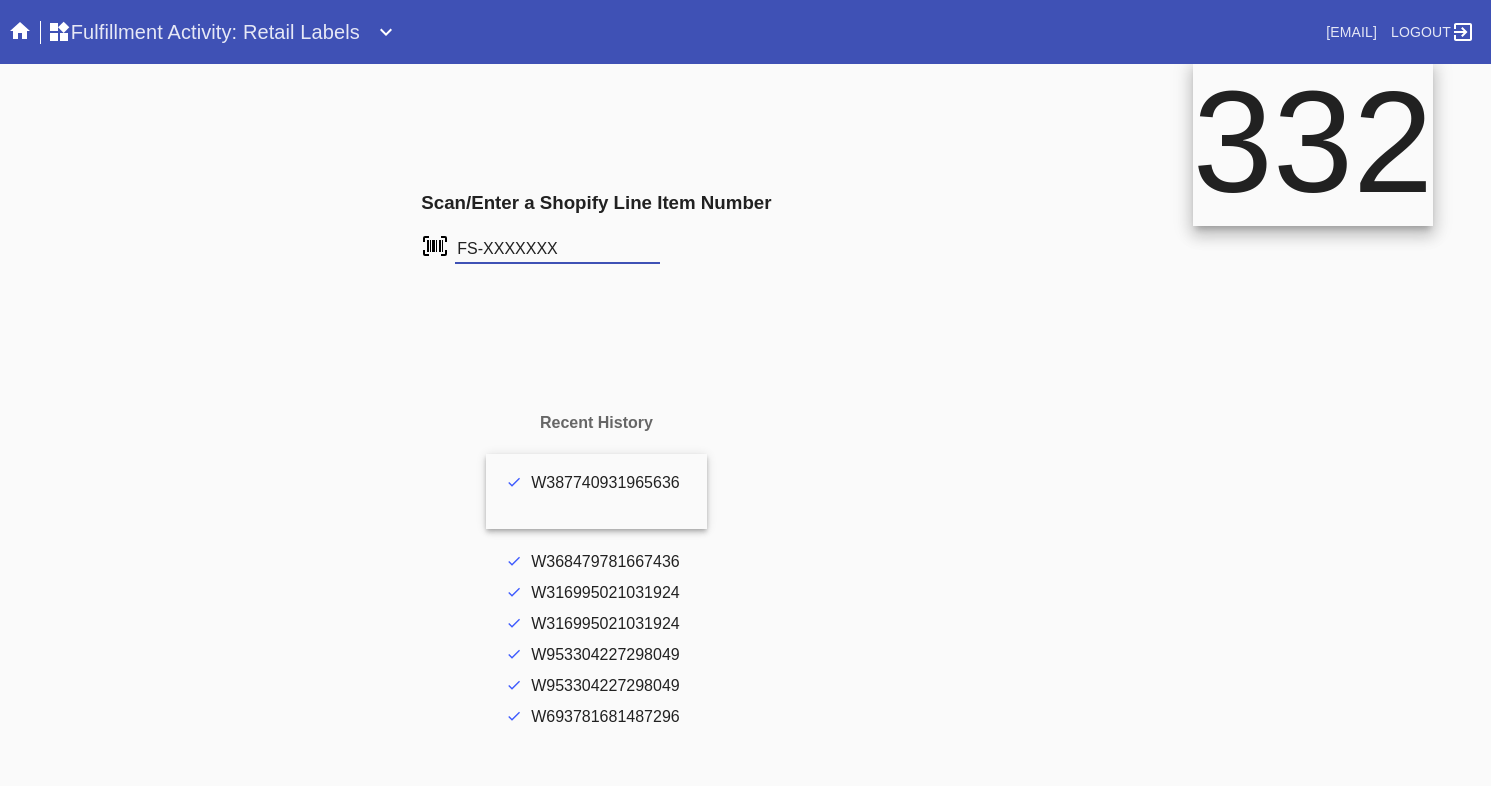 type on "FS-695937352" 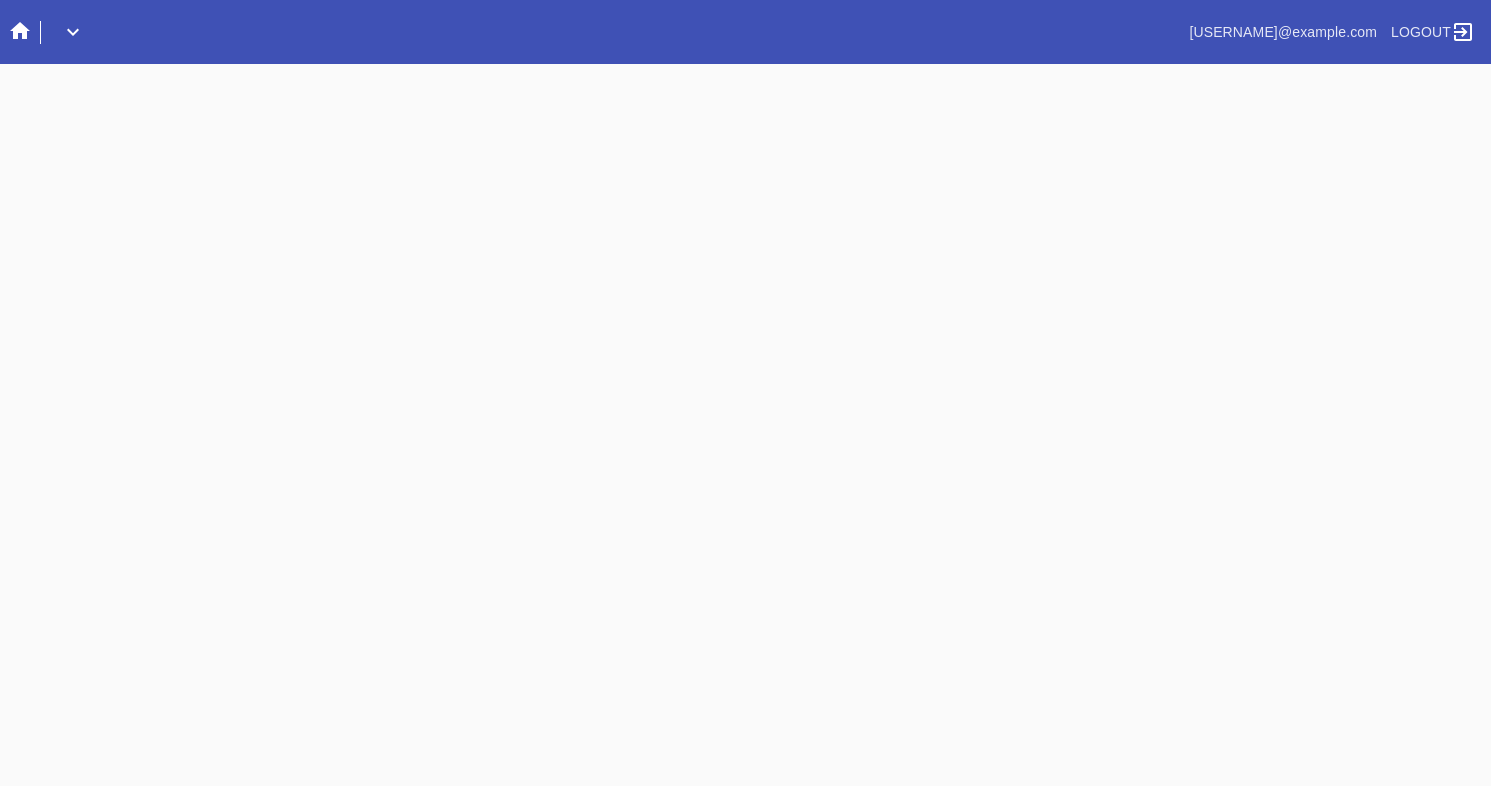 scroll, scrollTop: 0, scrollLeft: 0, axis: both 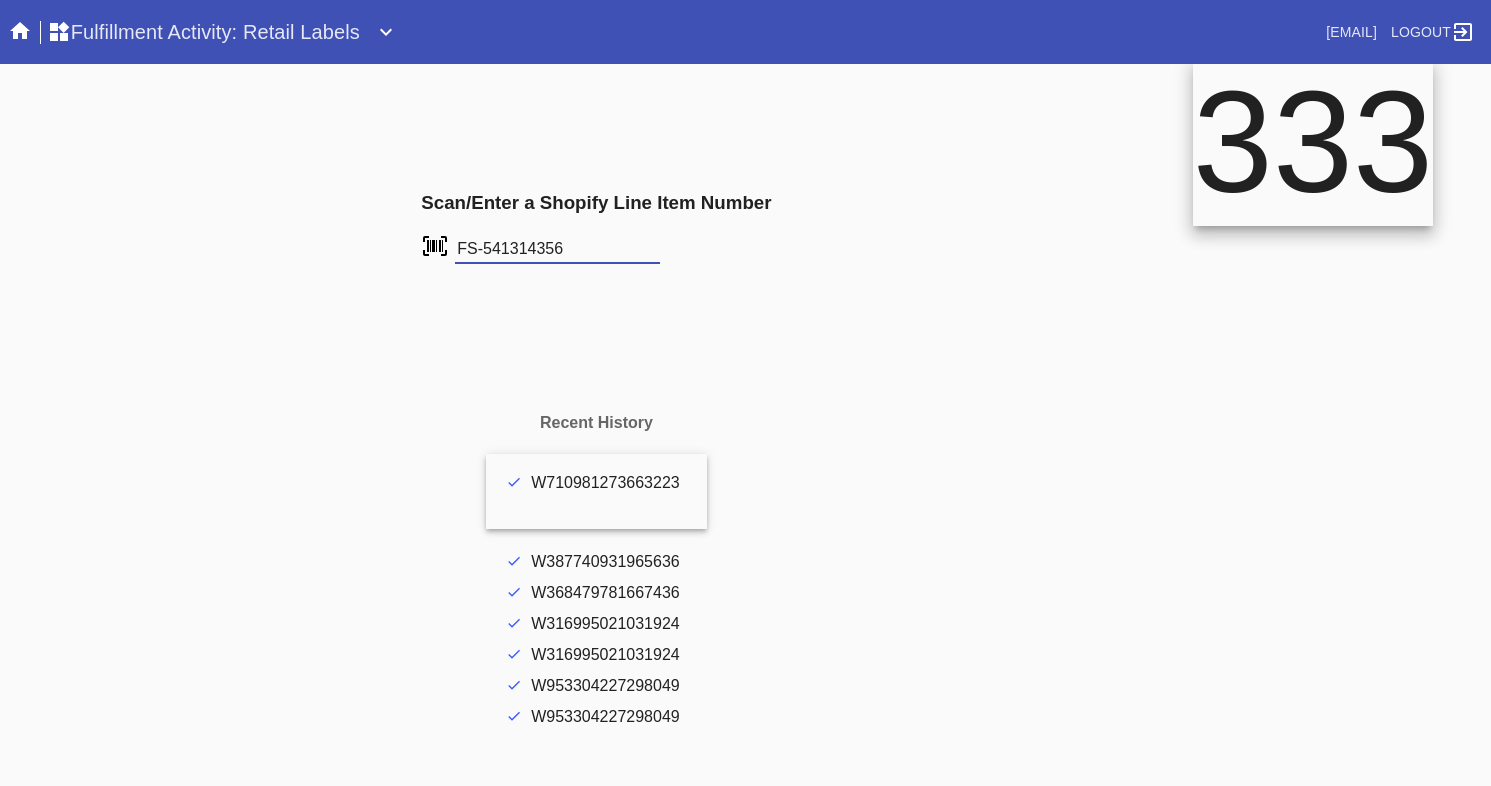 type on "FS-541314356" 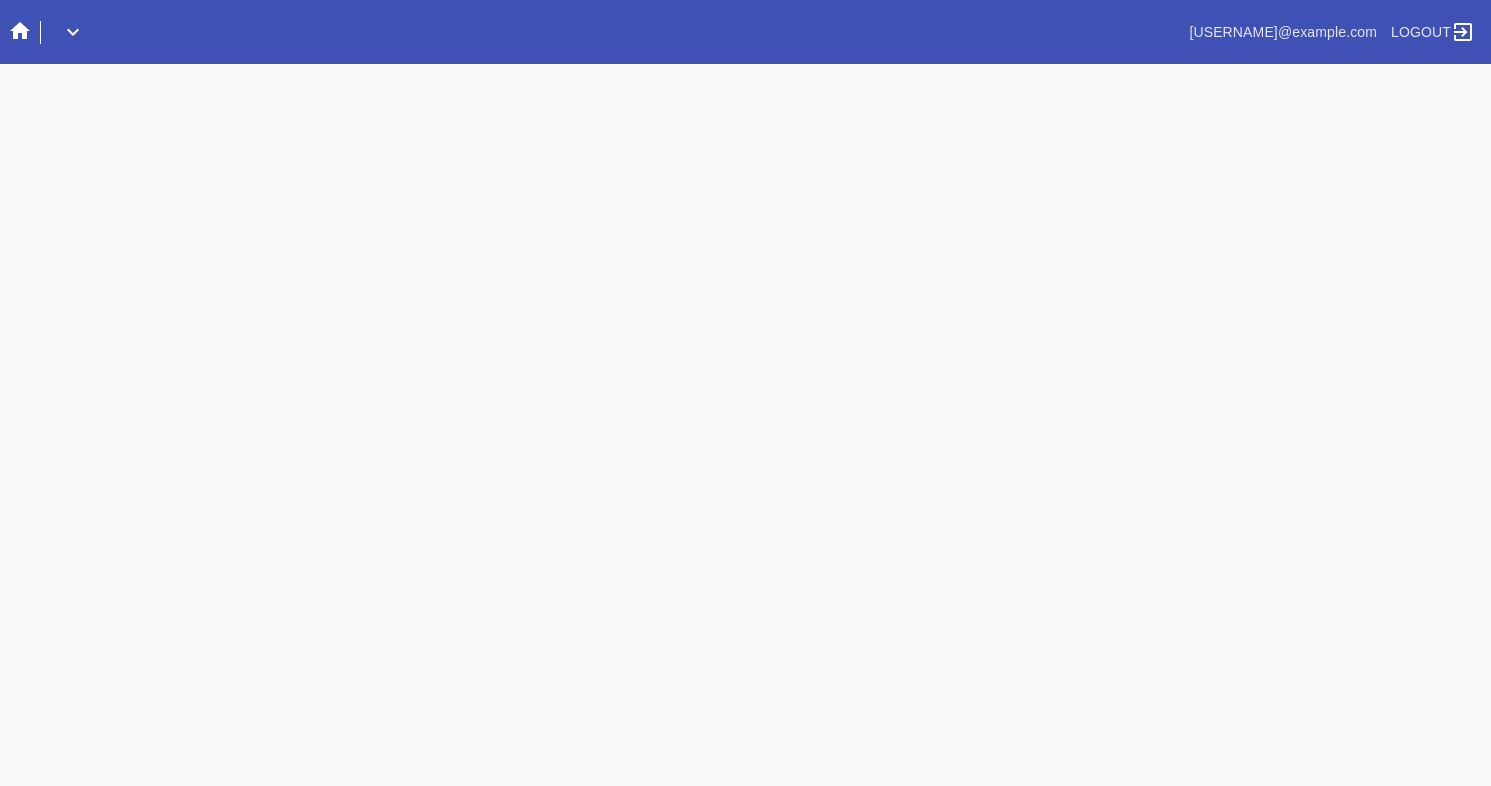 scroll, scrollTop: 0, scrollLeft: 0, axis: both 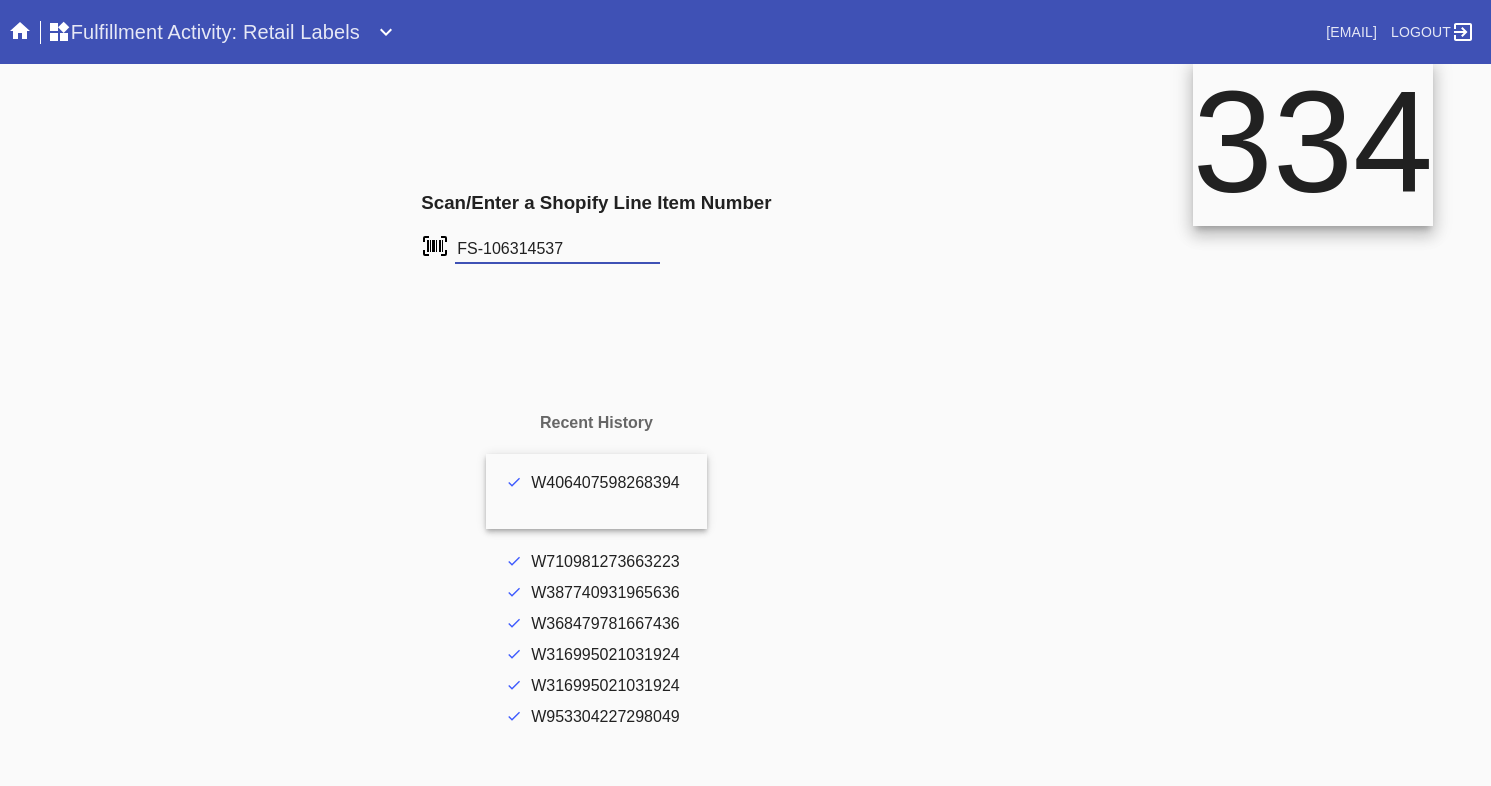 type on "FS-106314537" 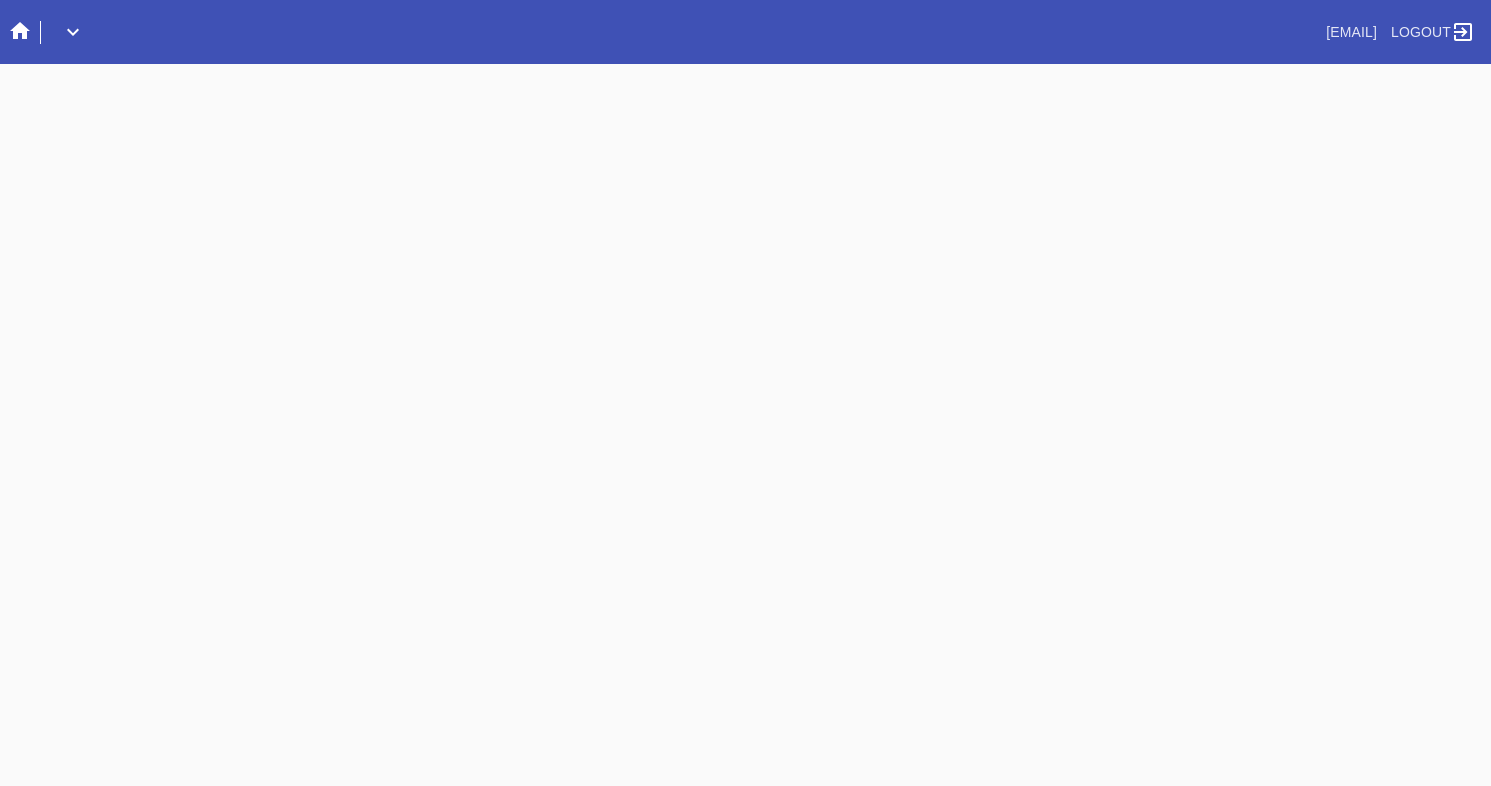 scroll, scrollTop: 0, scrollLeft: 0, axis: both 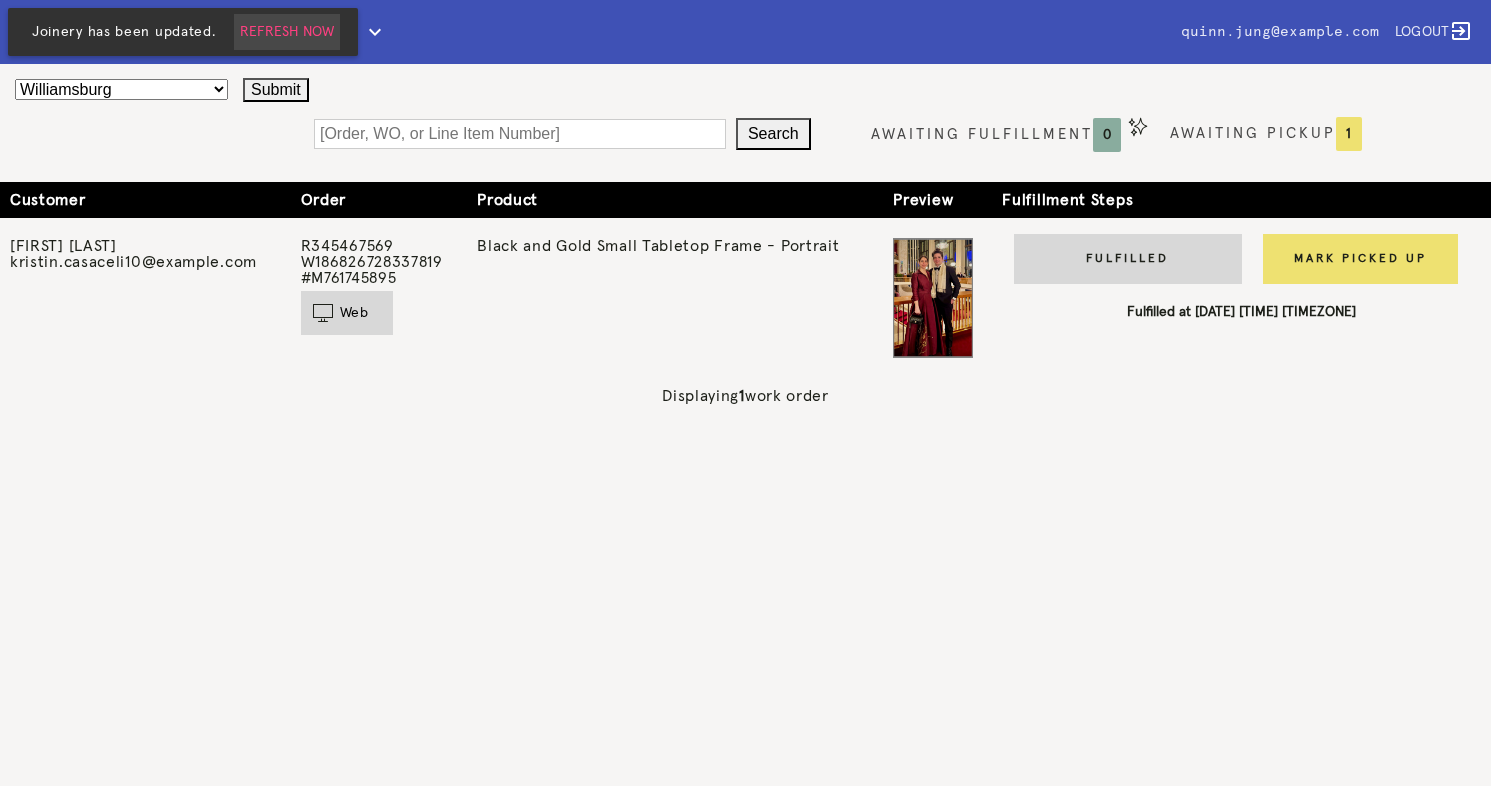click on "Refresh Now" at bounding box center (287, 32) 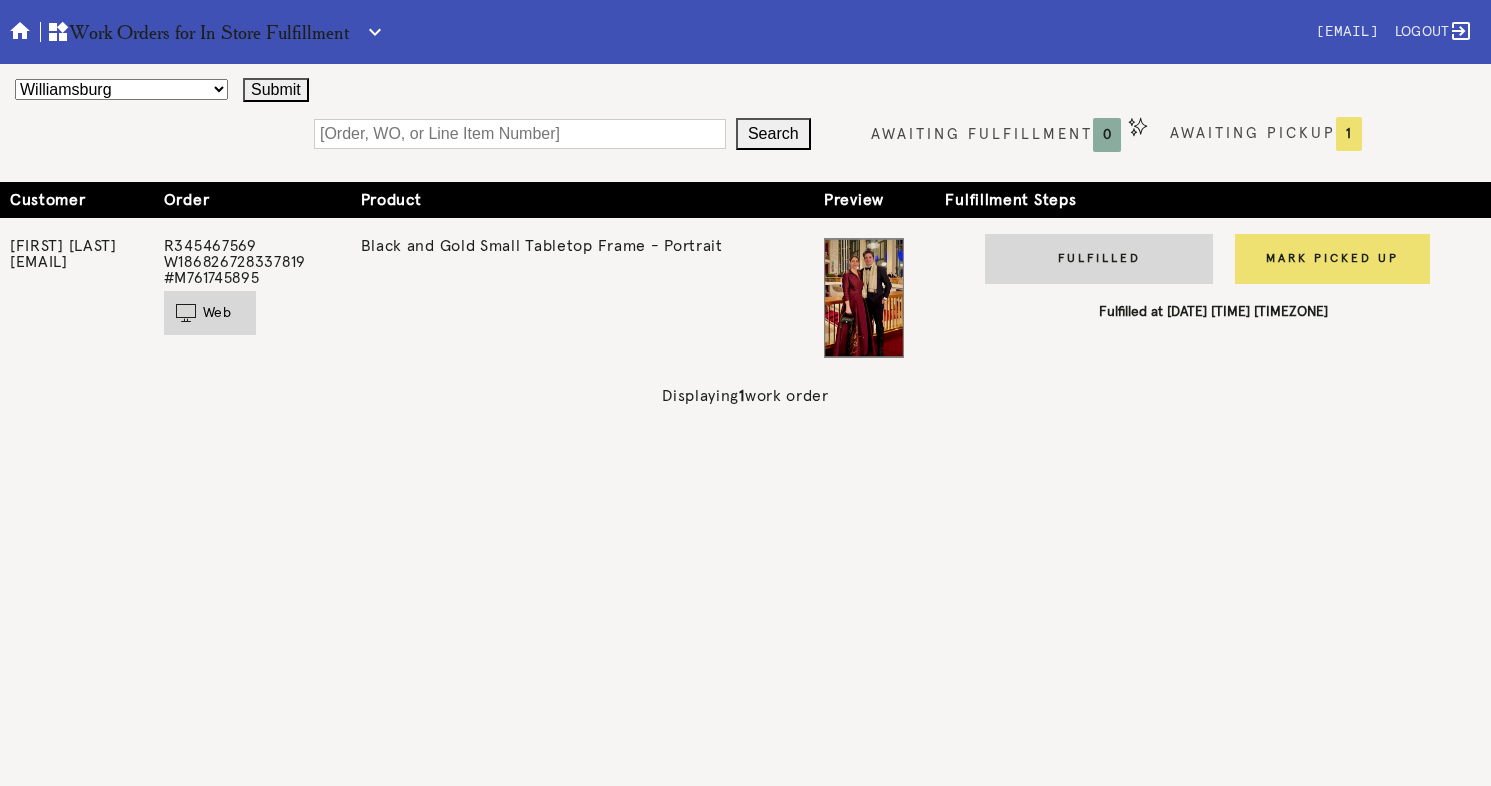 scroll, scrollTop: 0, scrollLeft: 0, axis: both 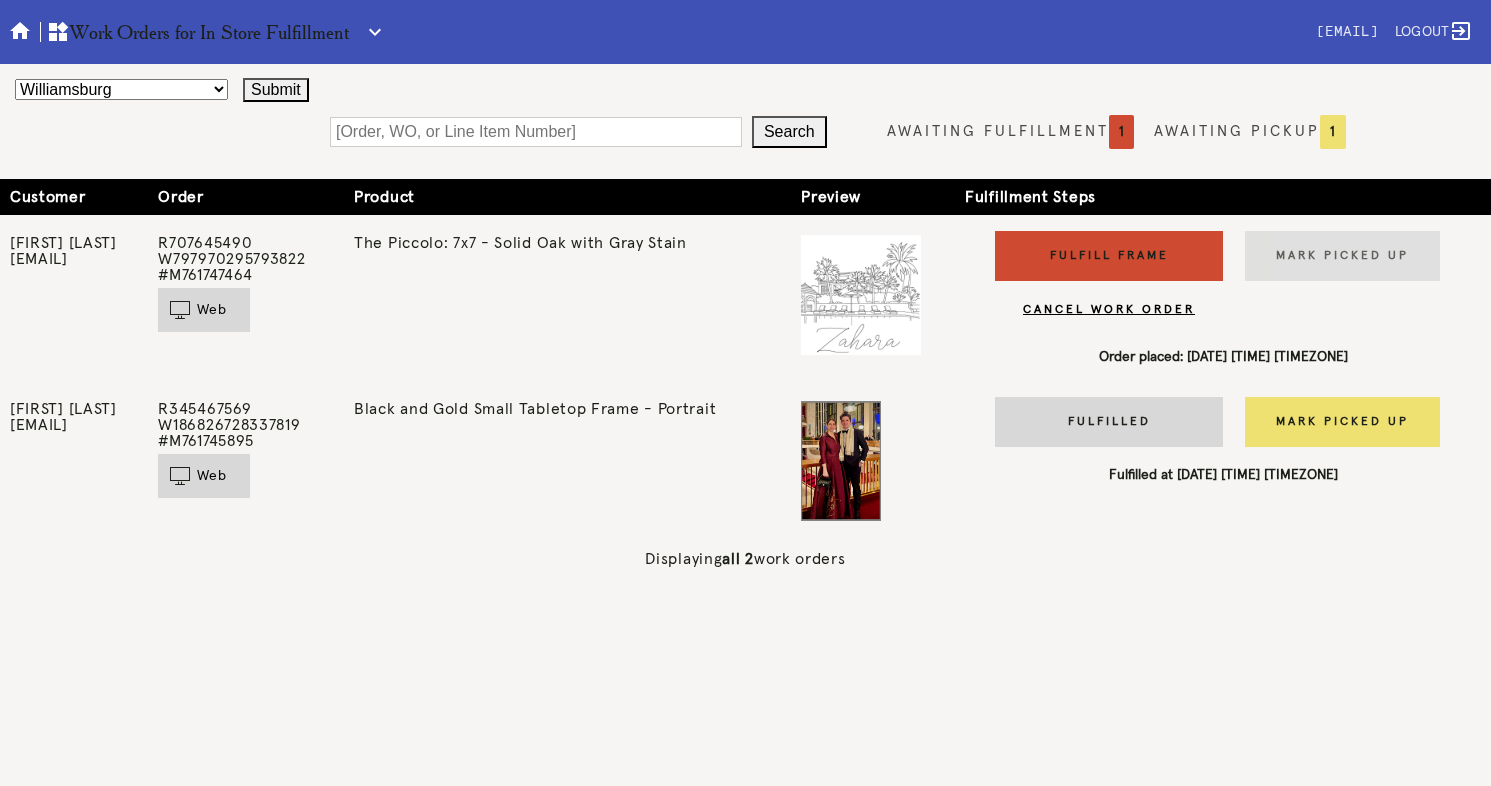click on "Fulfill Frame" at bounding box center [1109, 256] 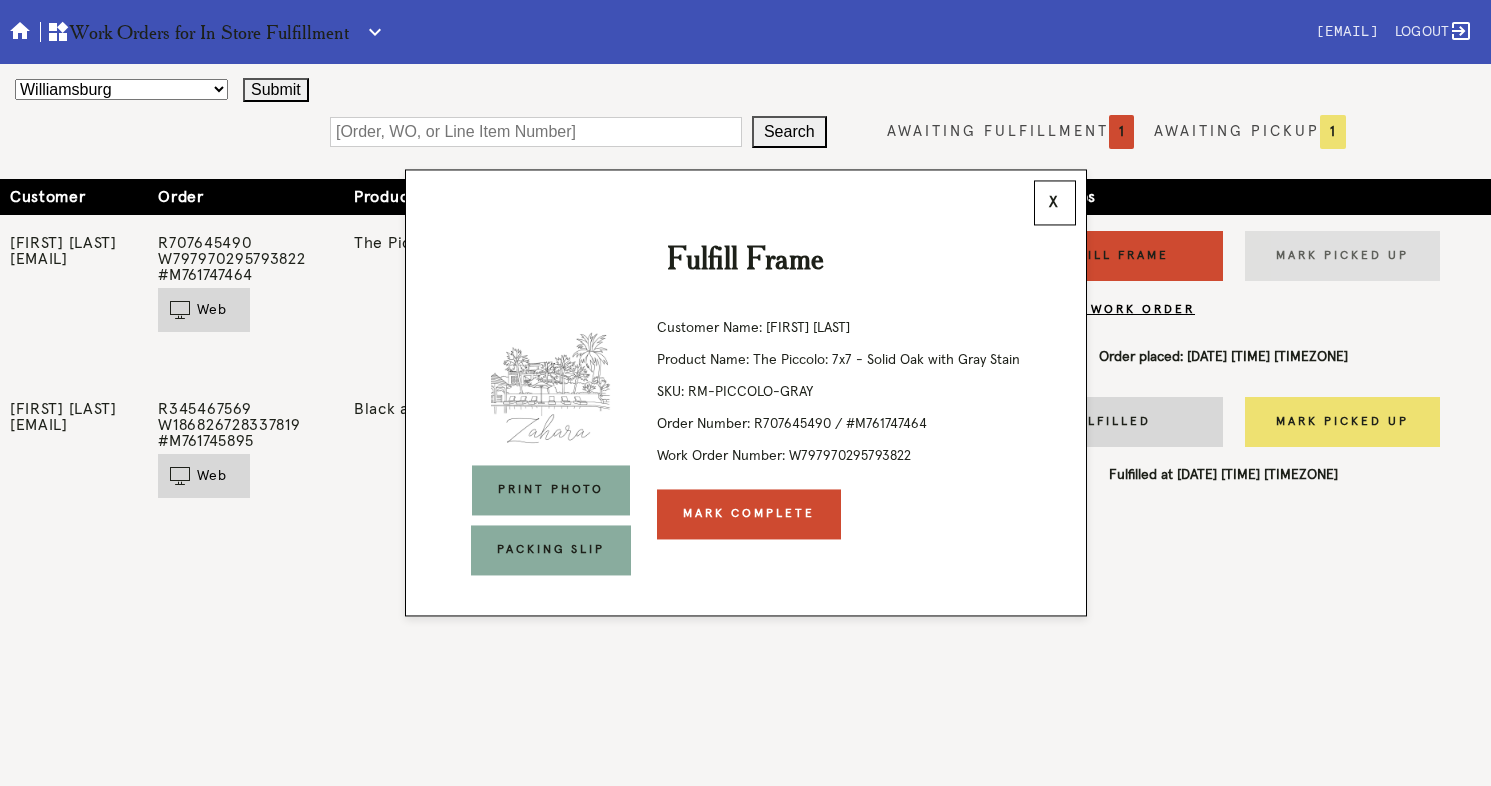 click on "Print Photo" at bounding box center (551, 491) 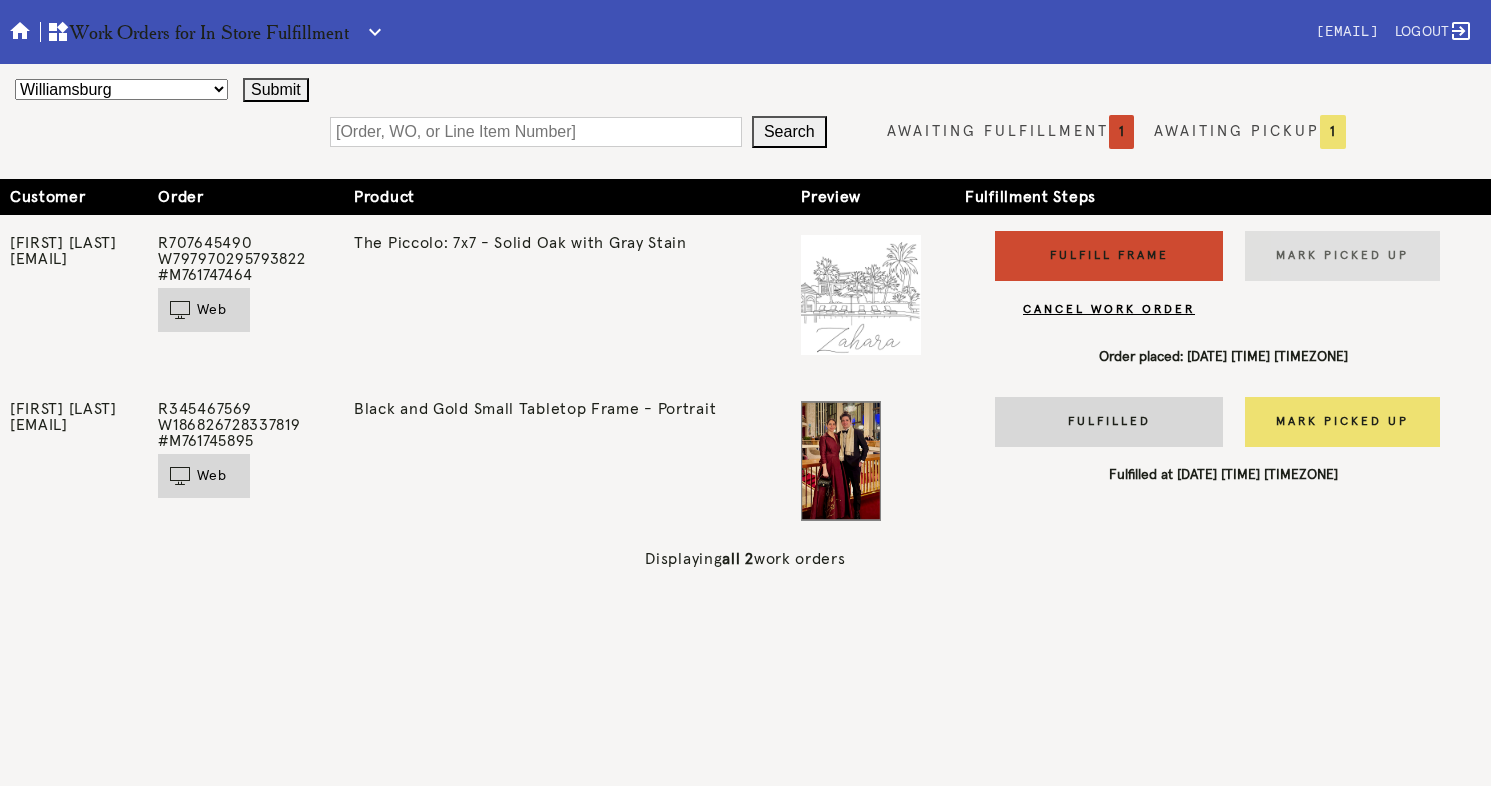 click on "Fulfill Frame" at bounding box center (1109, 256) 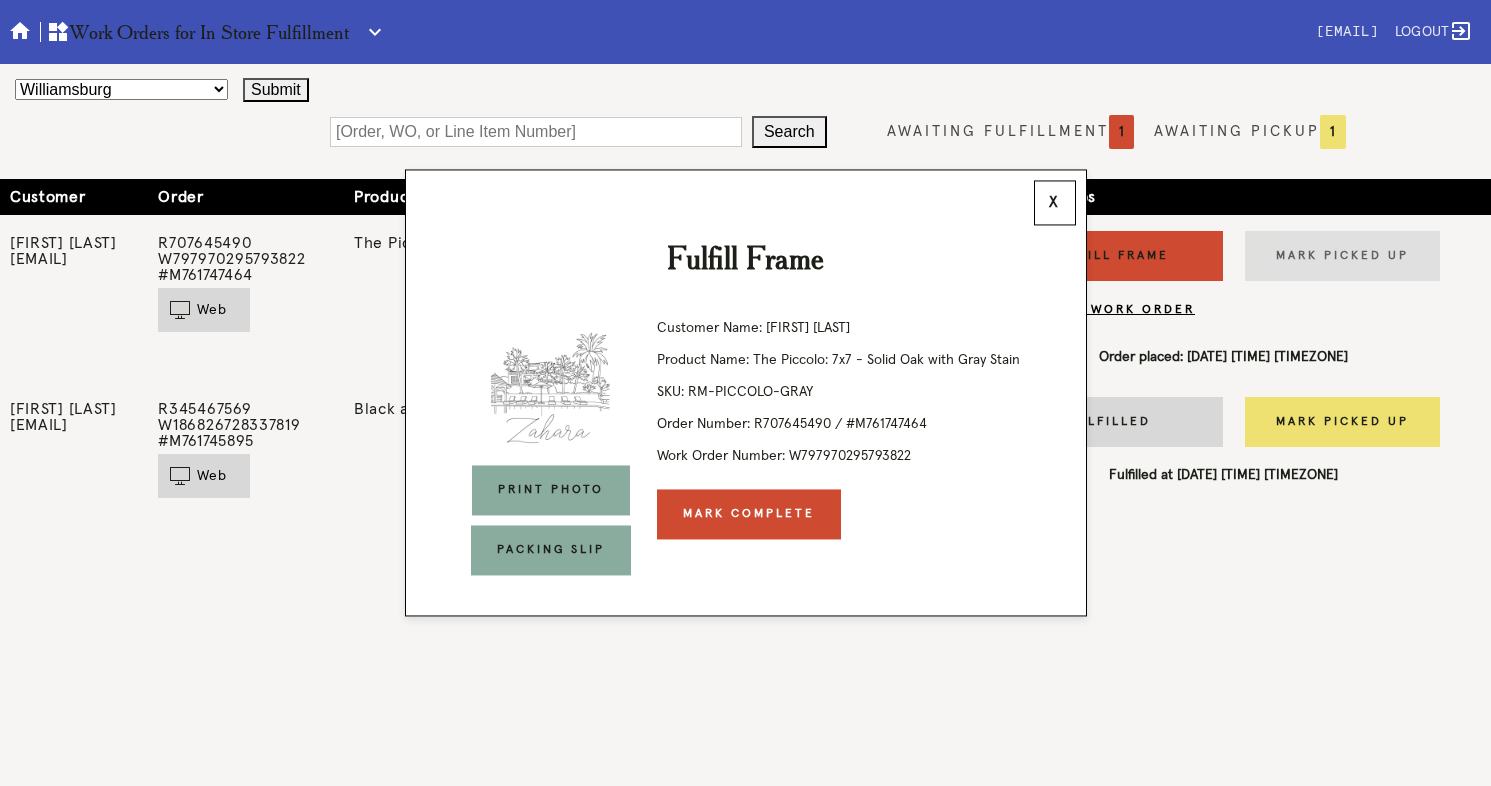 click on "Mark Complete" at bounding box center [749, 515] 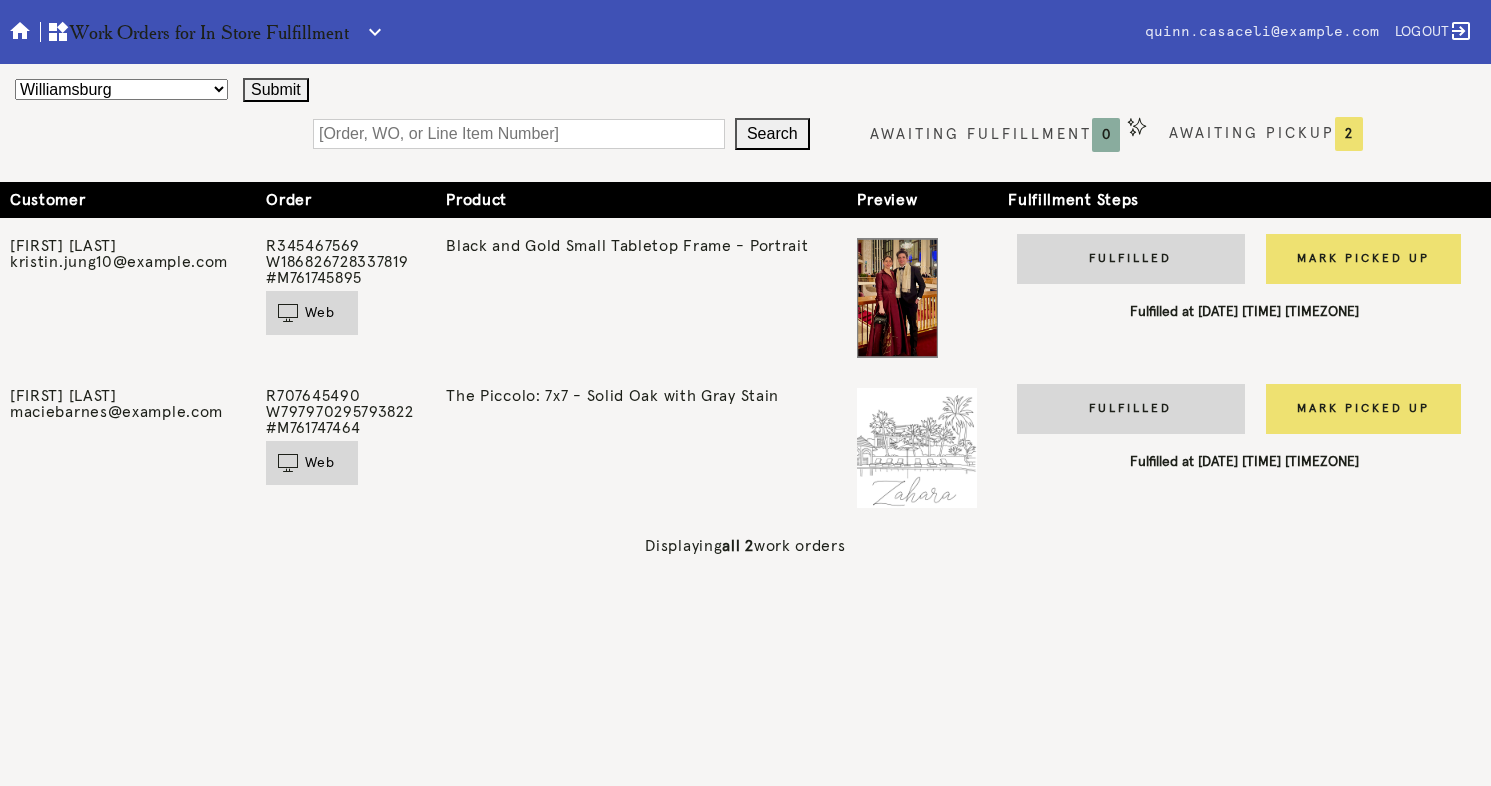 scroll, scrollTop: 0, scrollLeft: 0, axis: both 